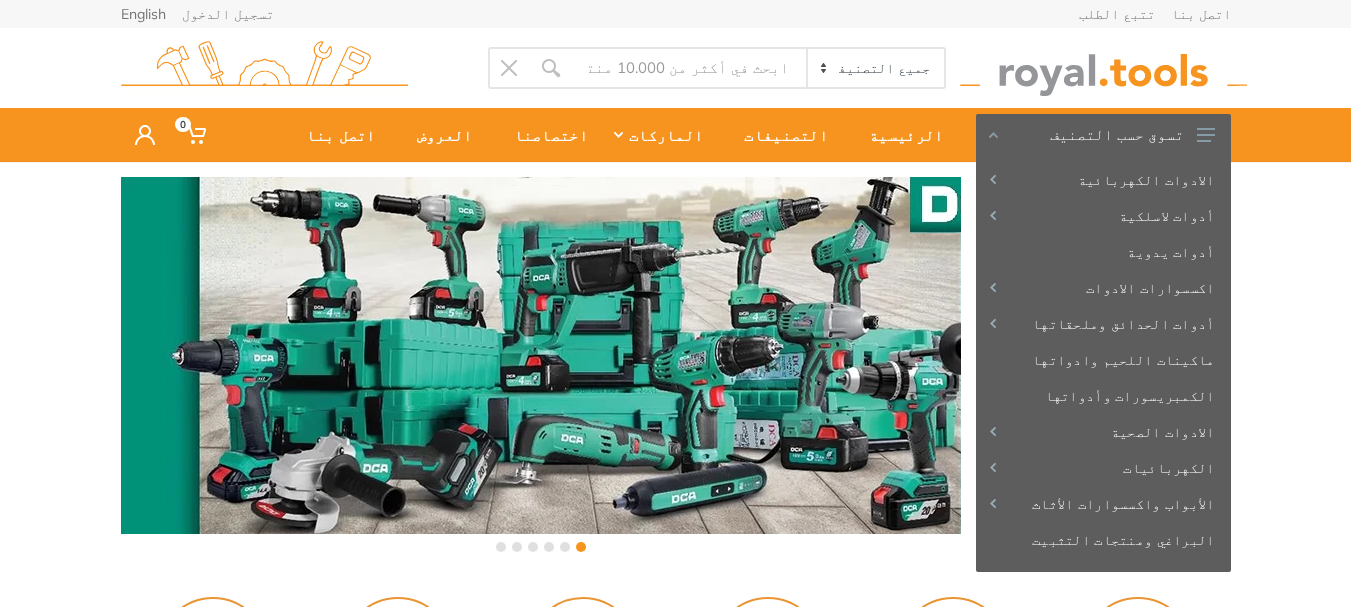 scroll, scrollTop: 0, scrollLeft: 0, axis: both 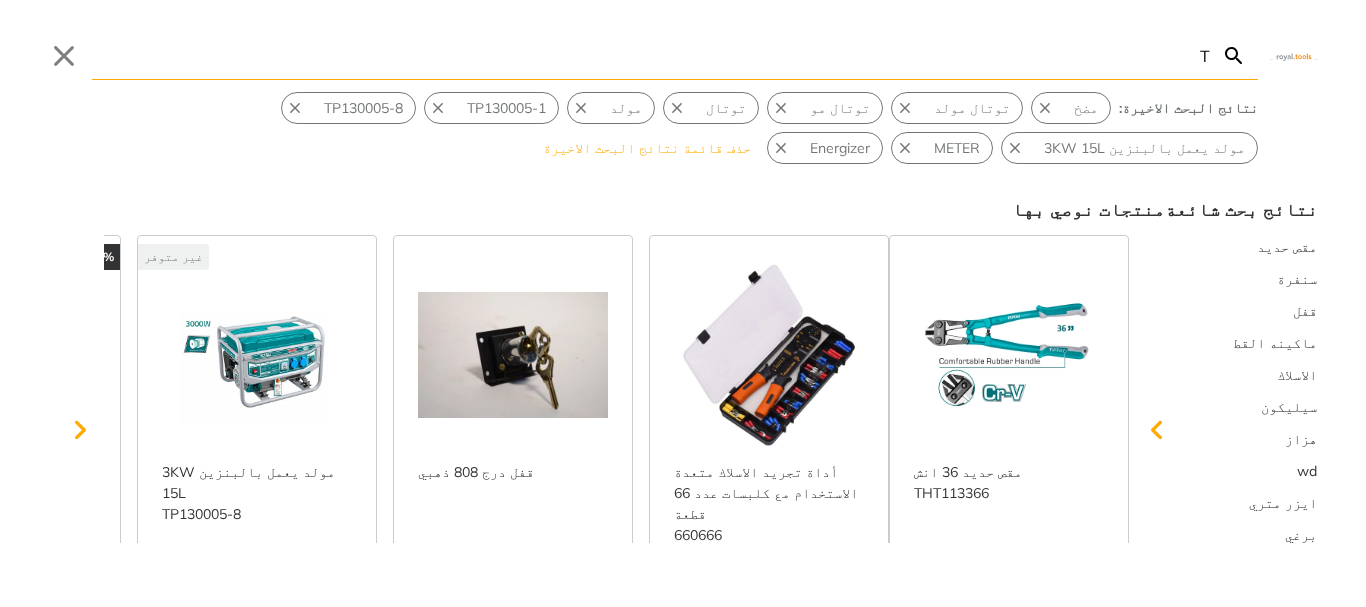 type on "T" 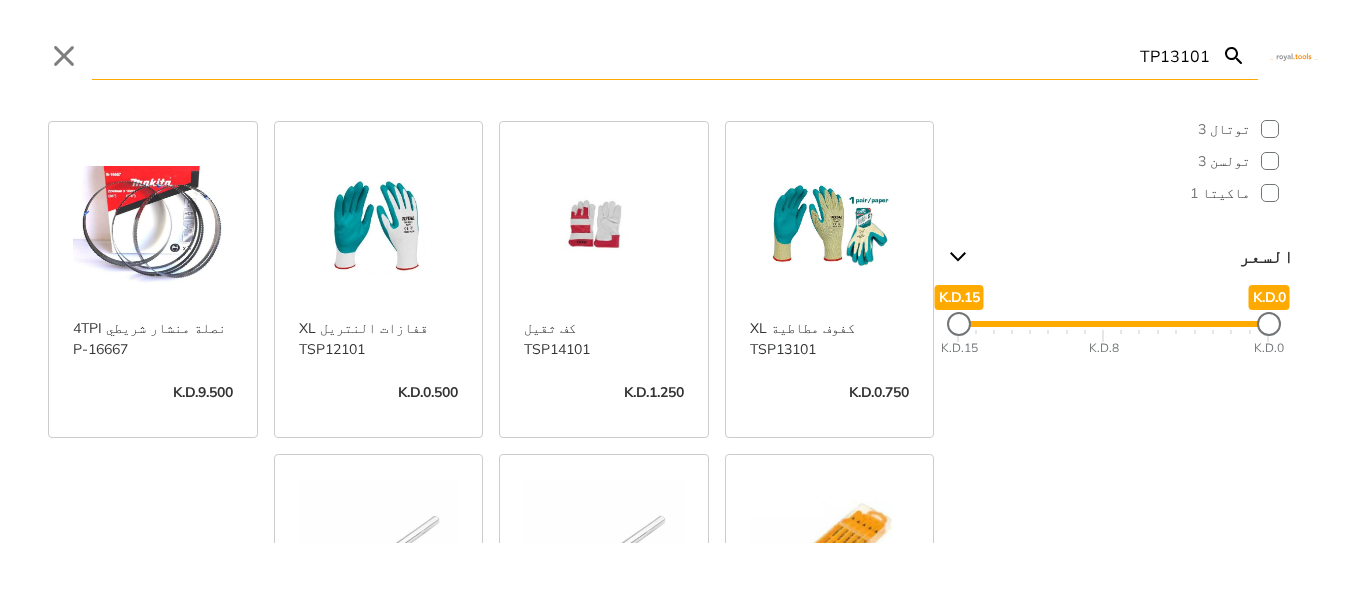 scroll, scrollTop: 0, scrollLeft: 0, axis: both 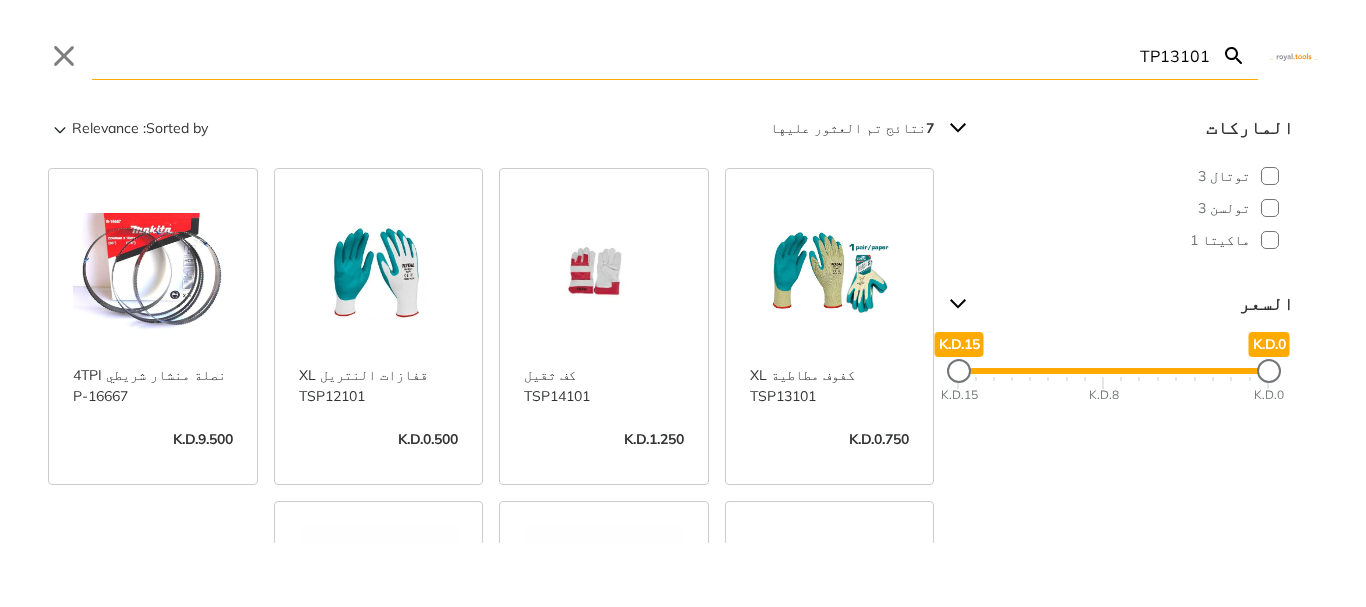 drag, startPoint x: 1126, startPoint y: 56, endPoint x: 1222, endPoint y: 62, distance: 96.18732 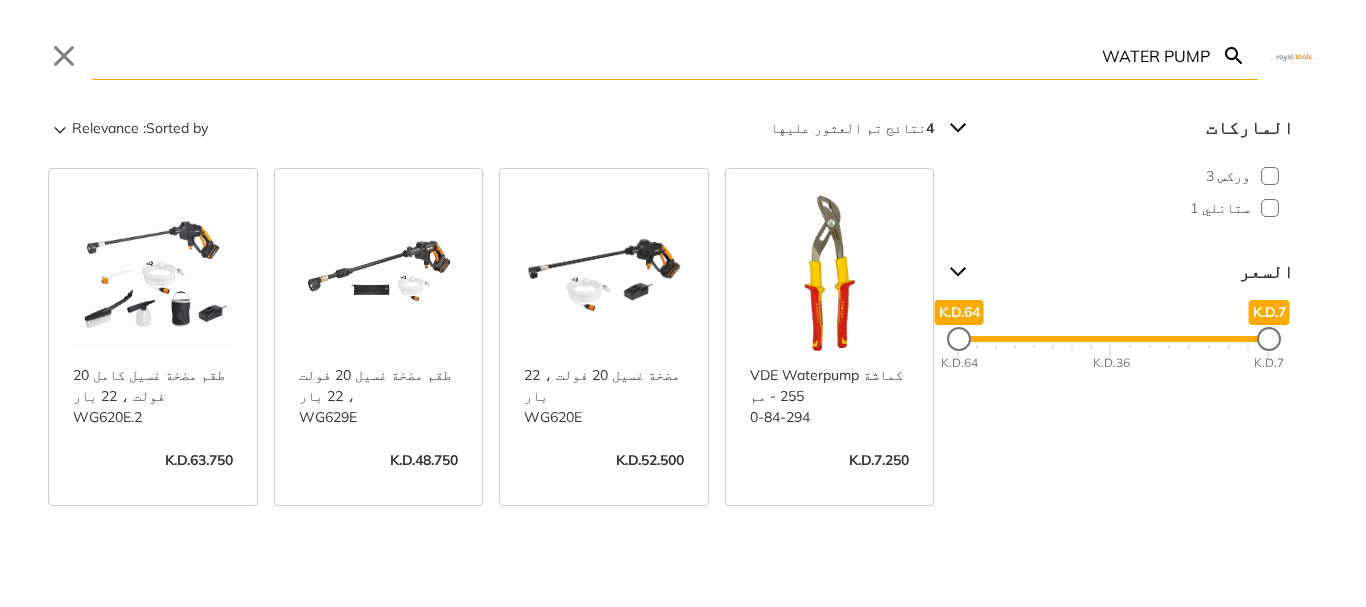 type on "WATER PUMP" 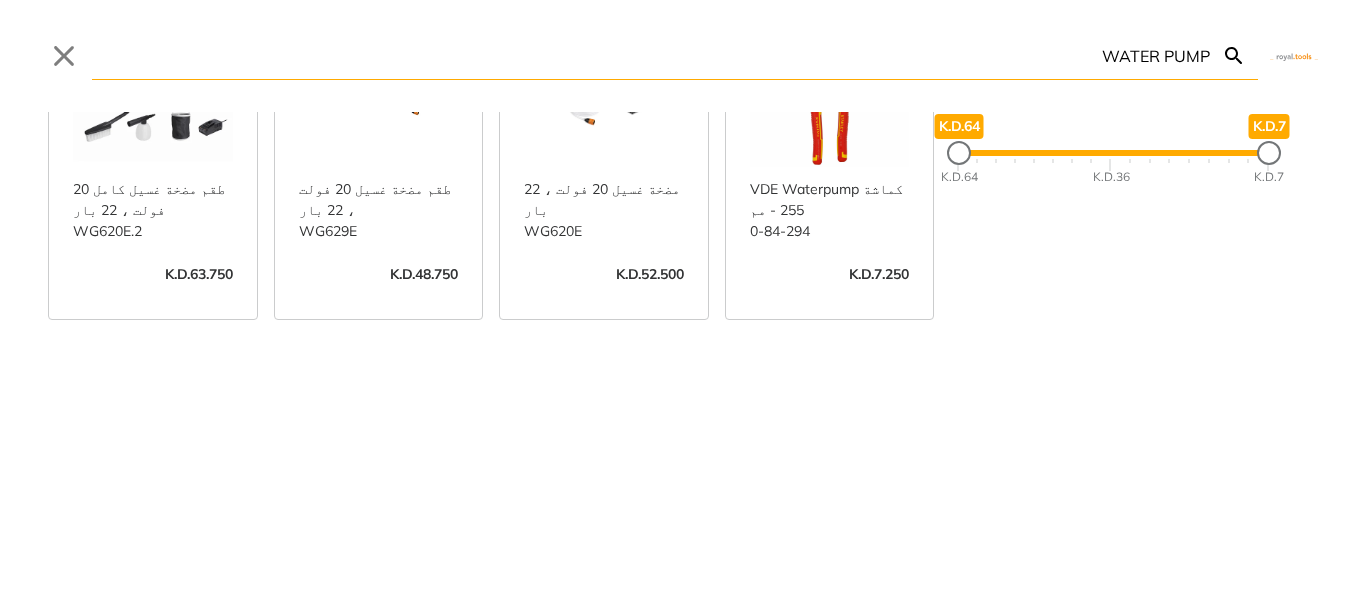 scroll, scrollTop: 263, scrollLeft: 0, axis: vertical 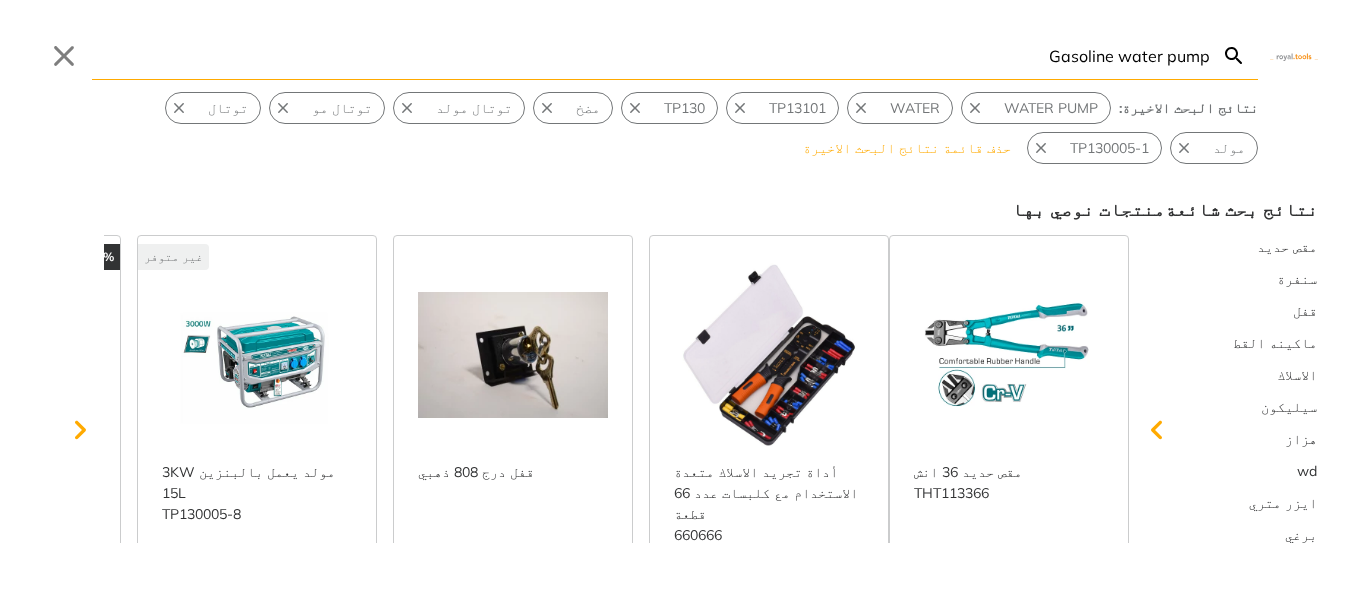 type on "Gasoline water pump" 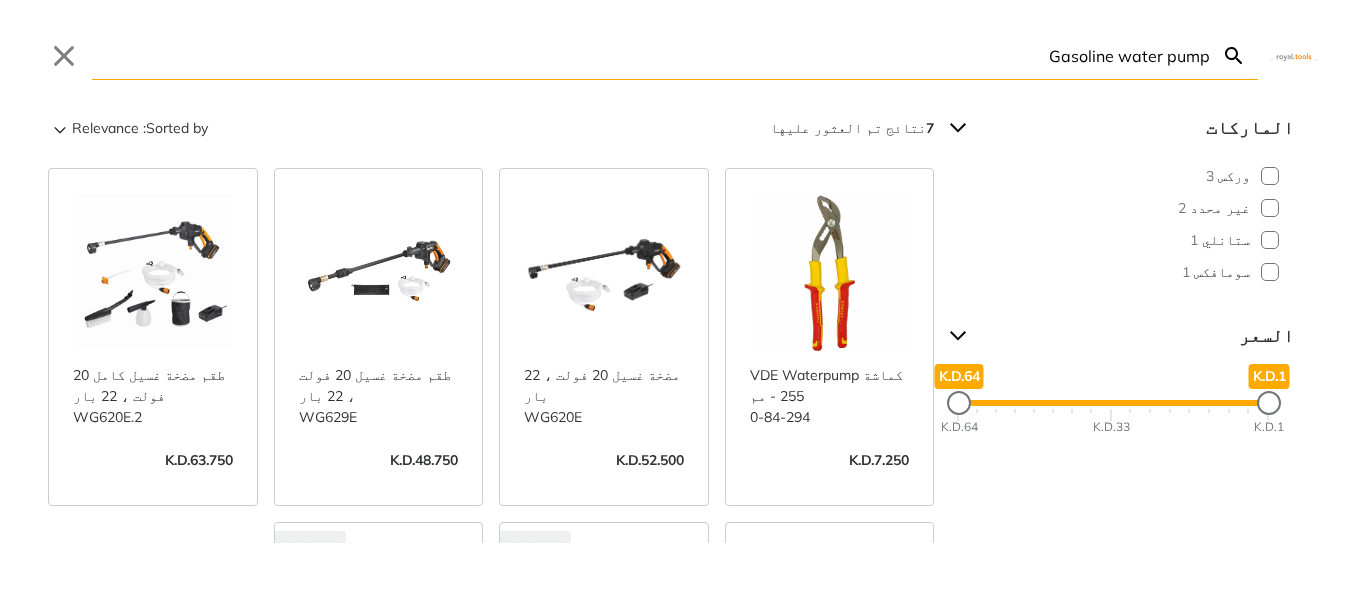 click 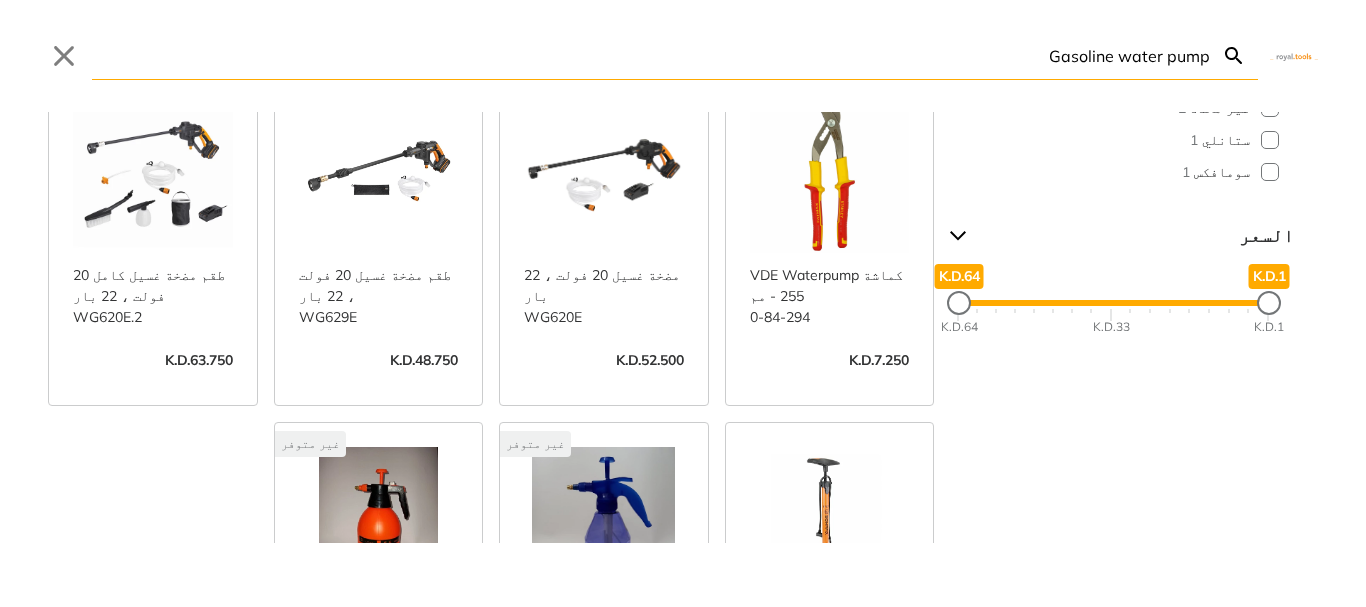 scroll, scrollTop: 0, scrollLeft: 0, axis: both 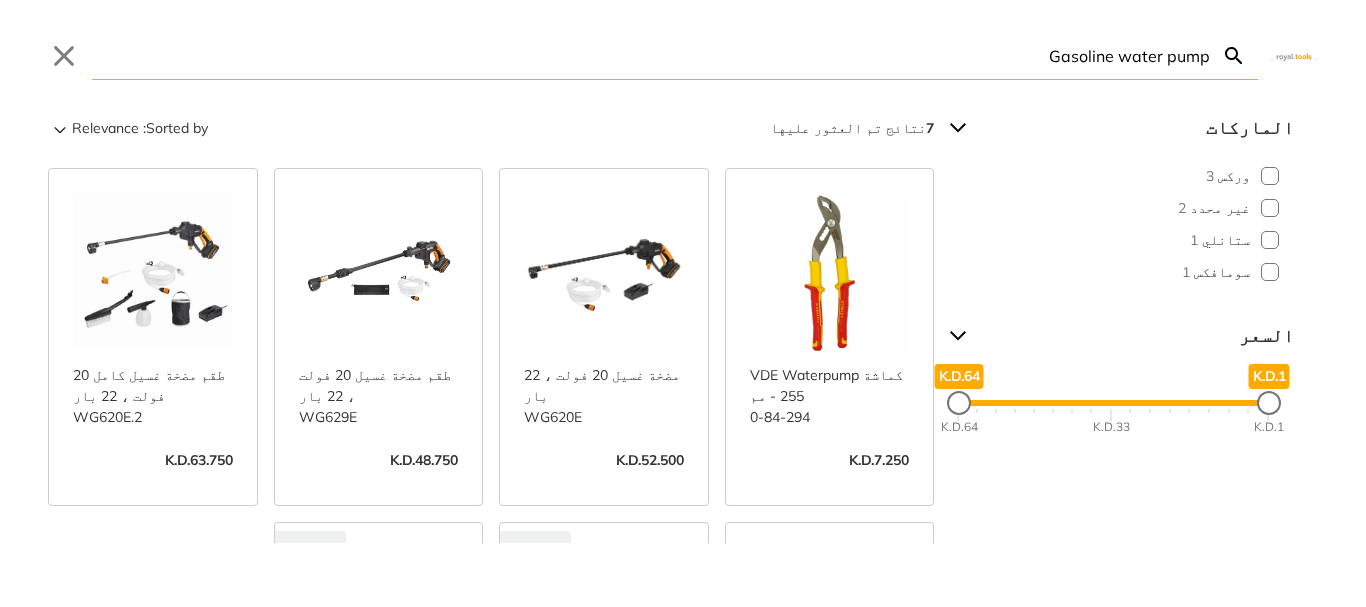click 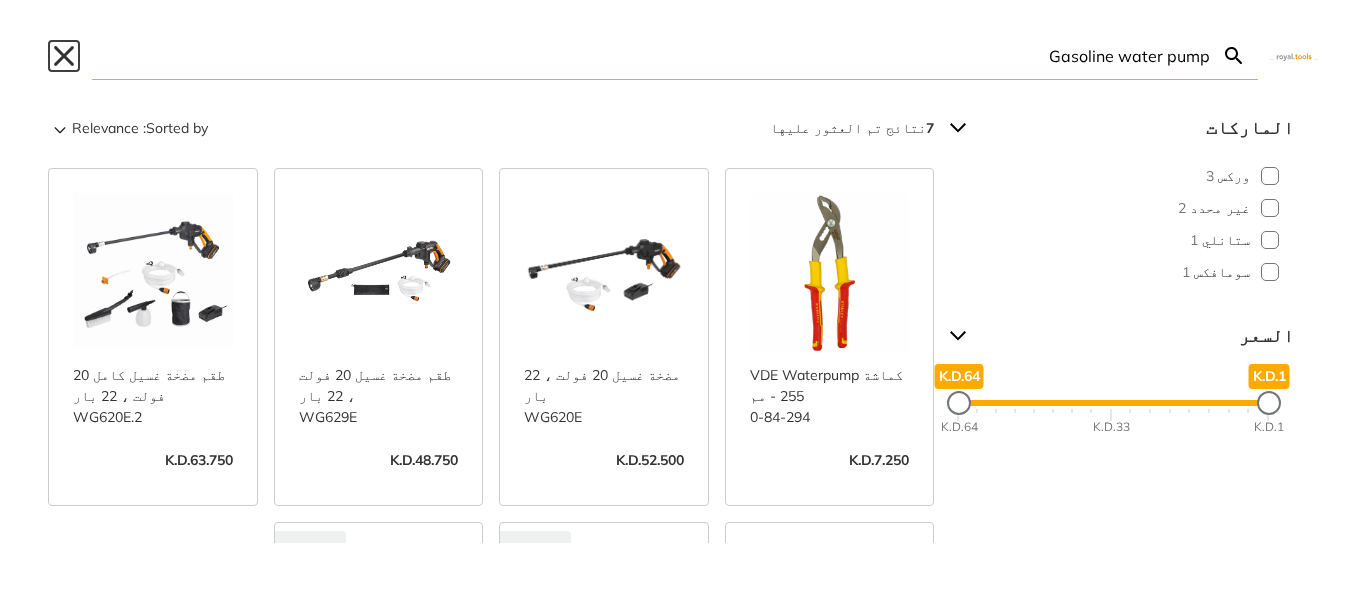 click on "Close" at bounding box center (64, 56) 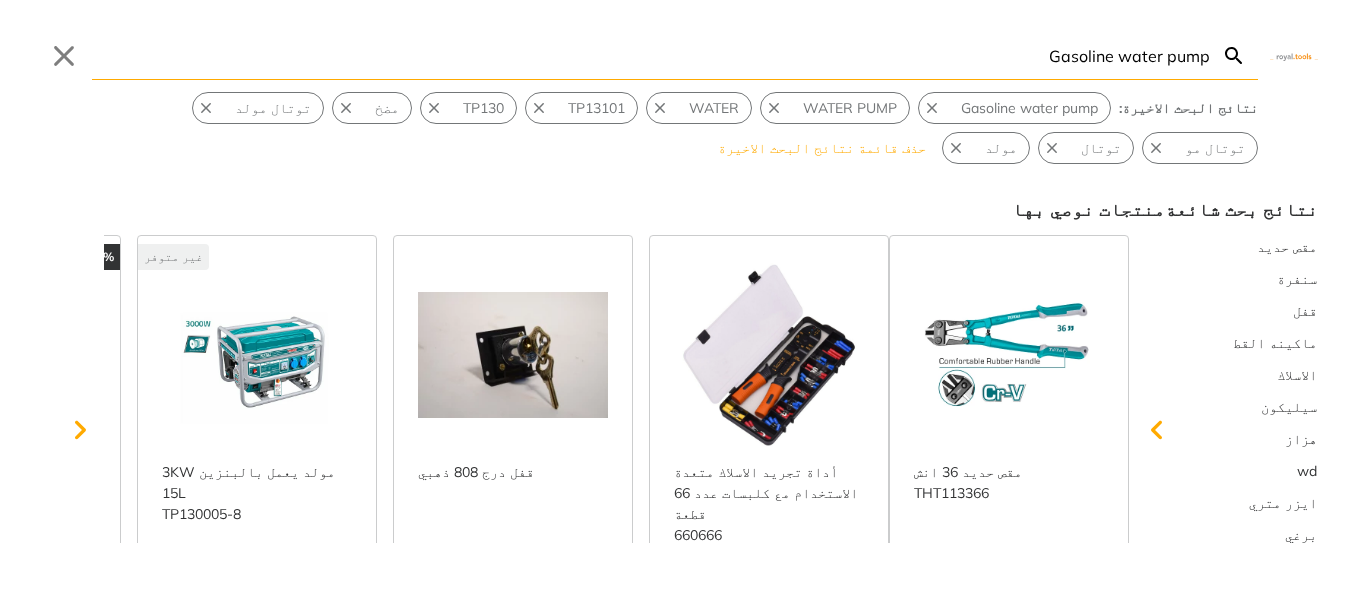 type on "Gasoline water pump" 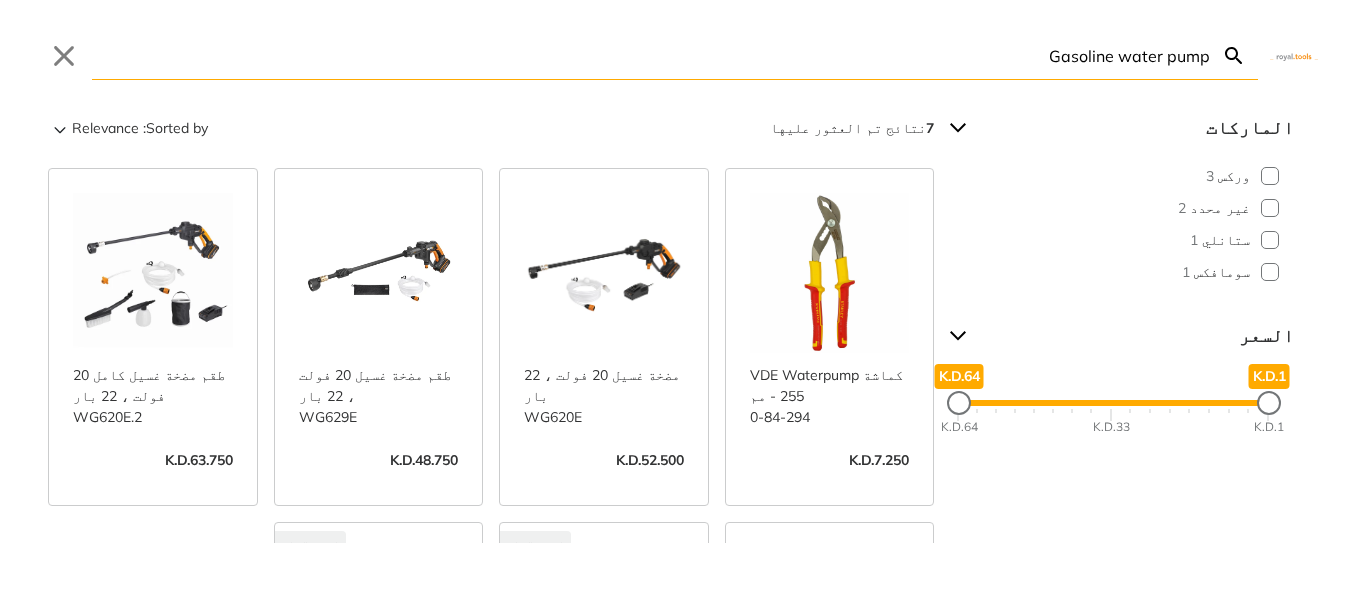 click 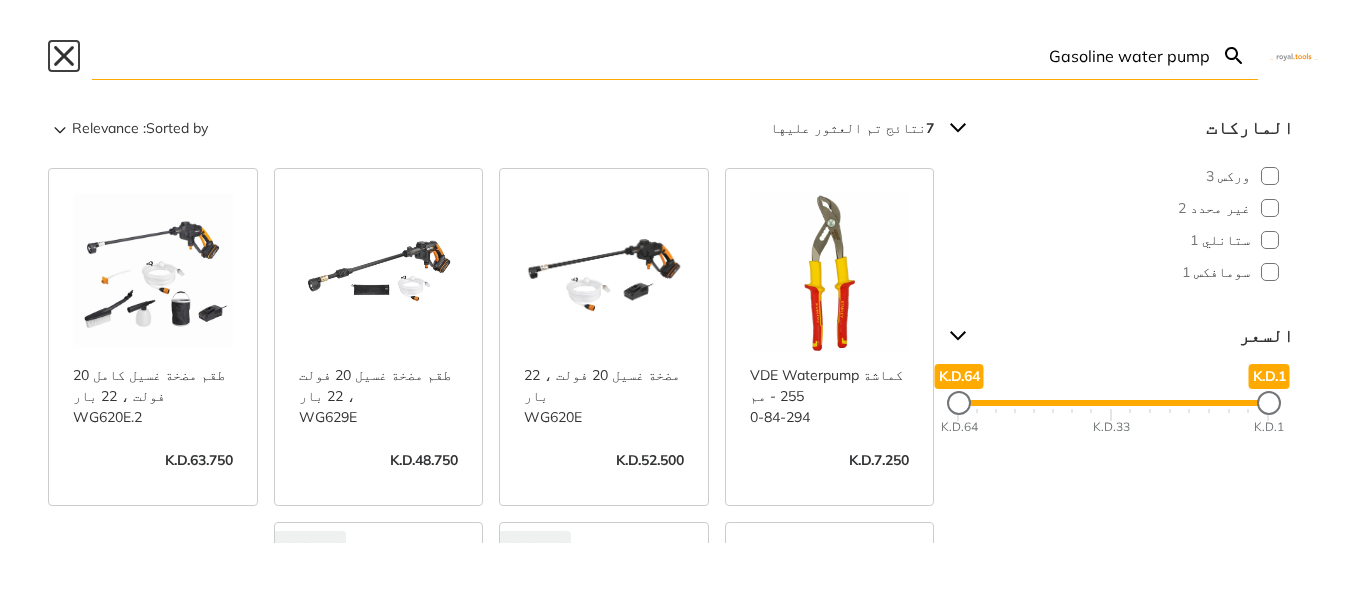 click on "Close" at bounding box center (64, 56) 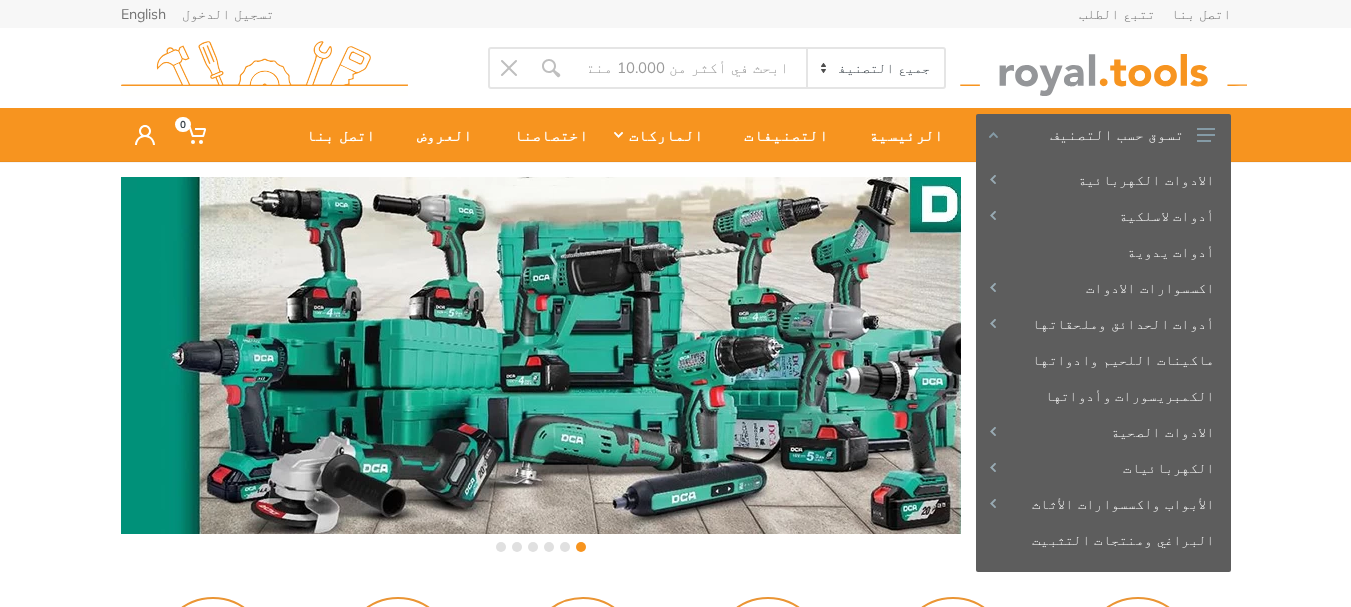 click at bounding box center (689, 68) 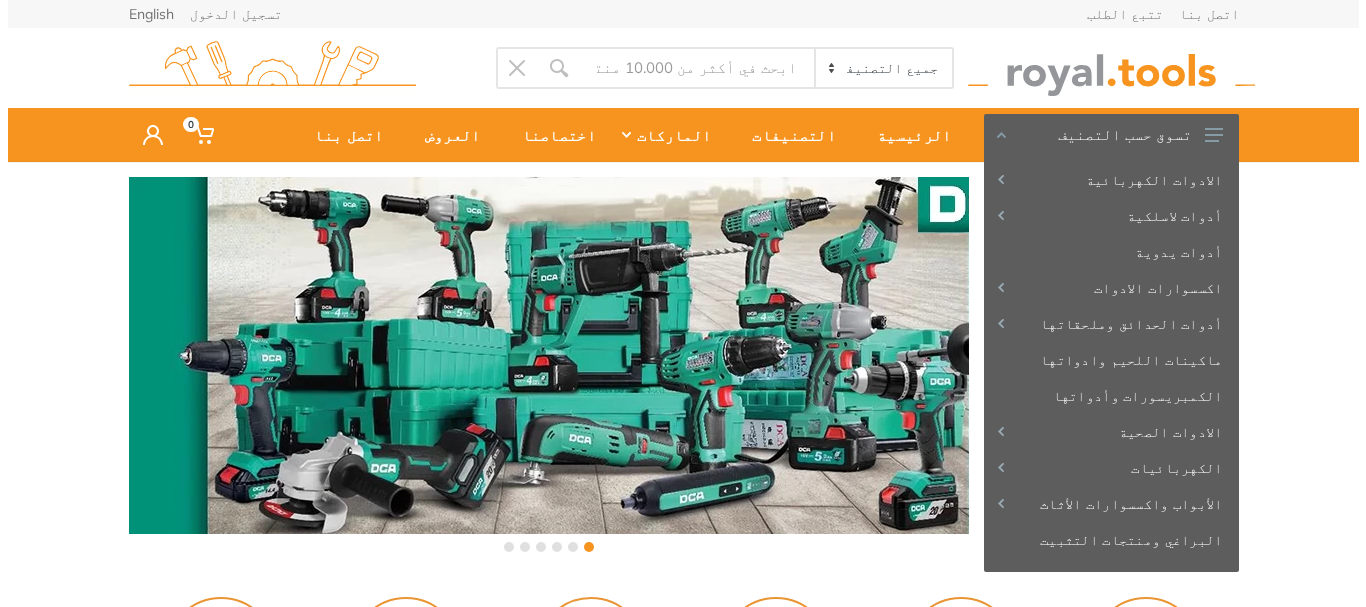 scroll, scrollTop: 0, scrollLeft: 0, axis: both 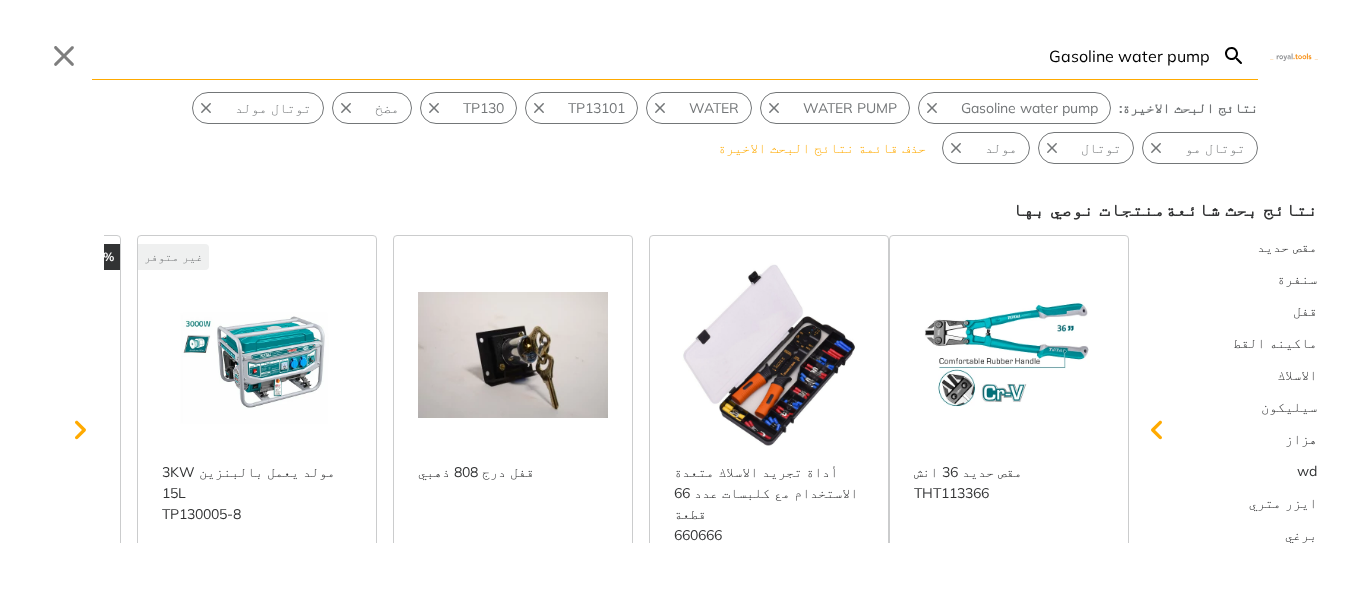 type on "Gasoline water pump" 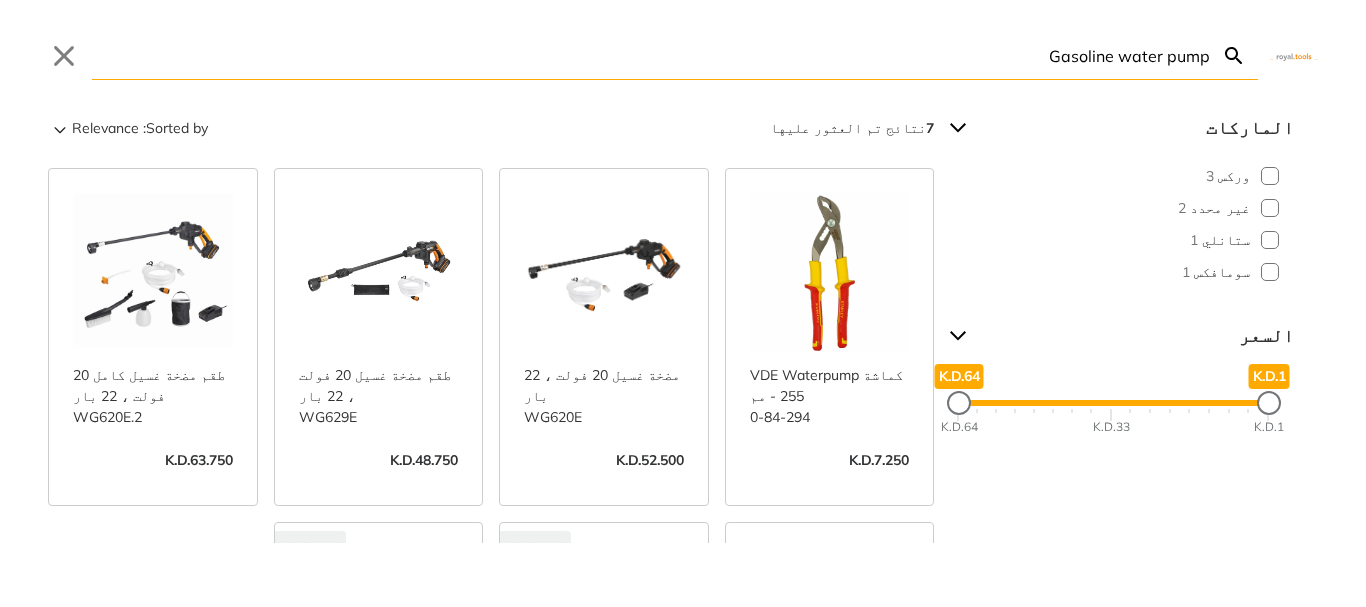 click 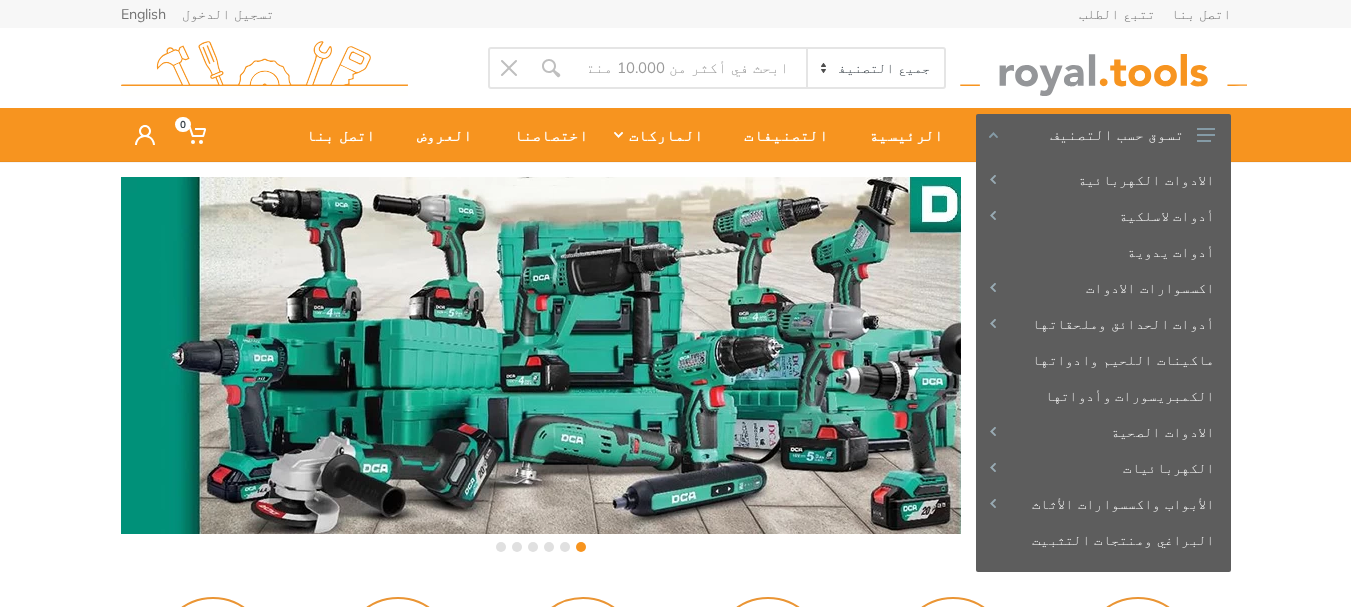scroll, scrollTop: 0, scrollLeft: 0, axis: both 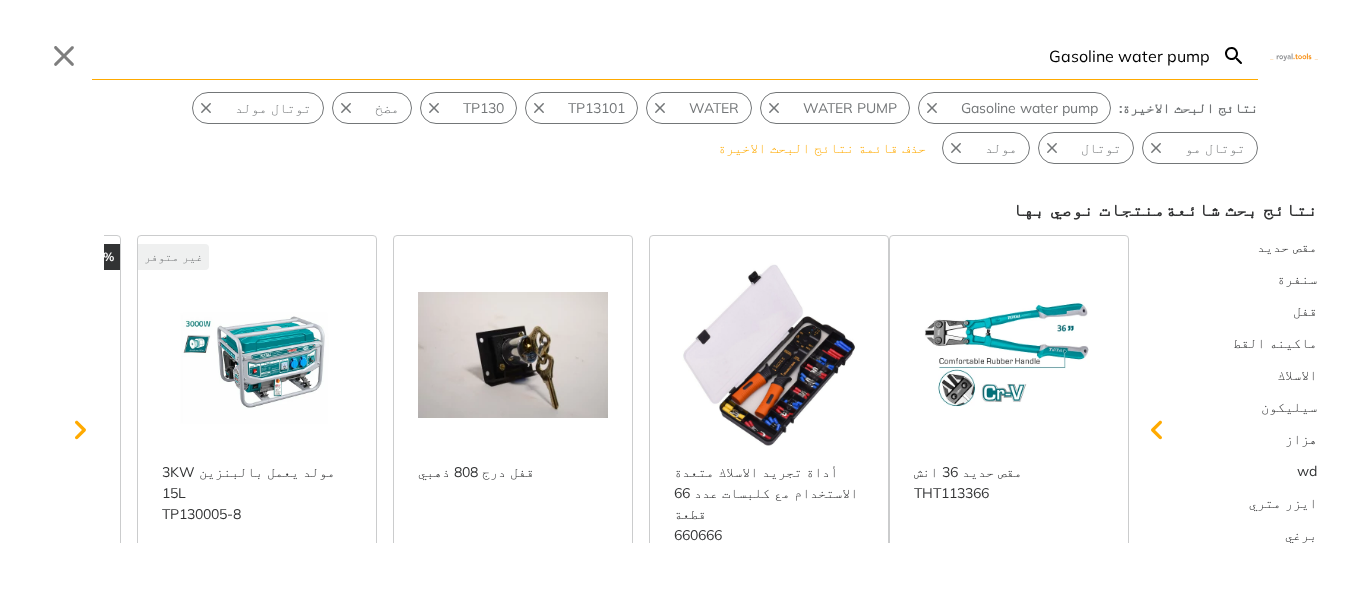type on "Gasoline water pump" 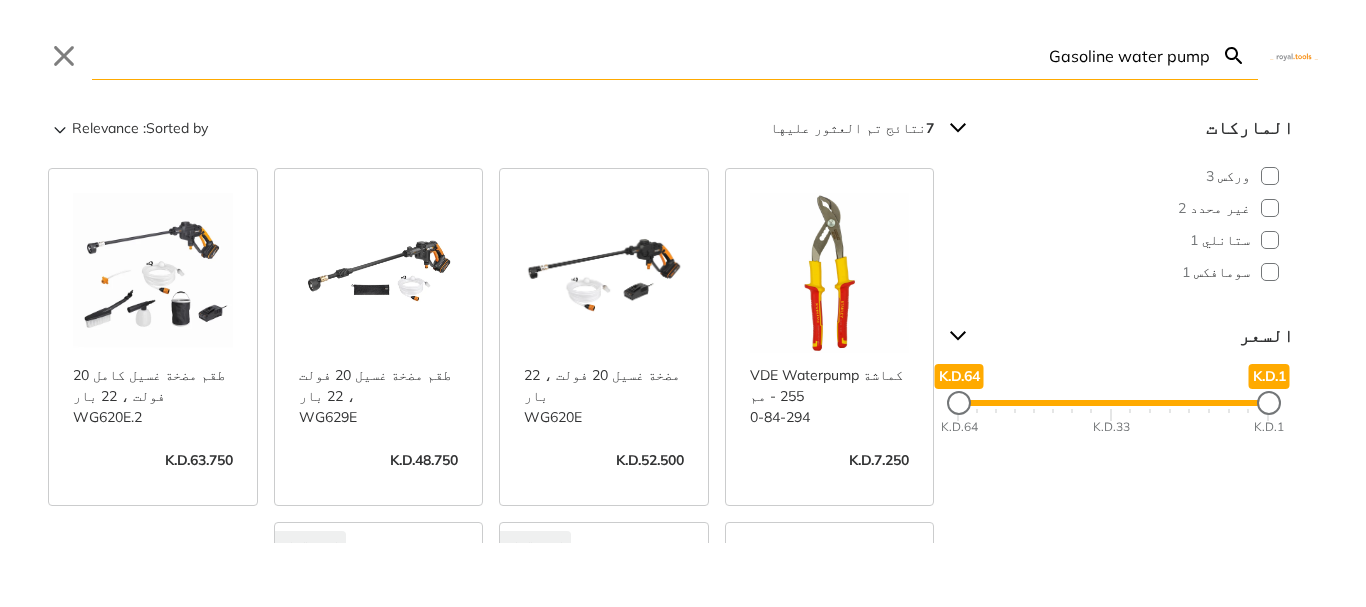 click 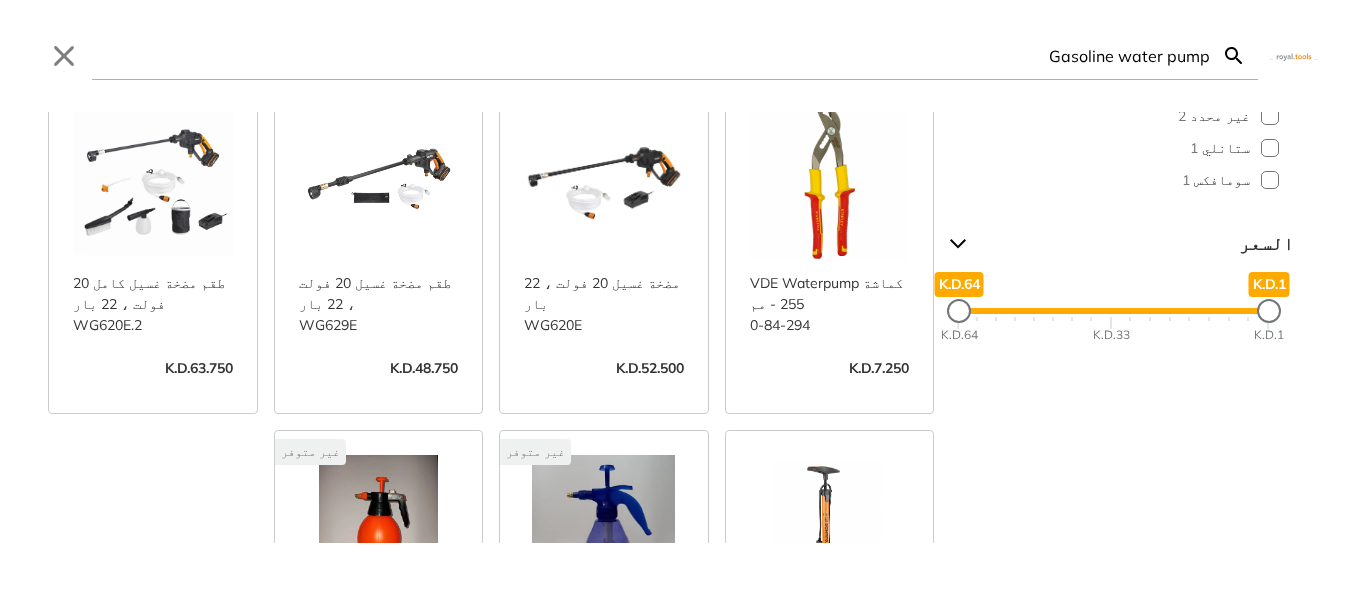 scroll, scrollTop: 0, scrollLeft: 0, axis: both 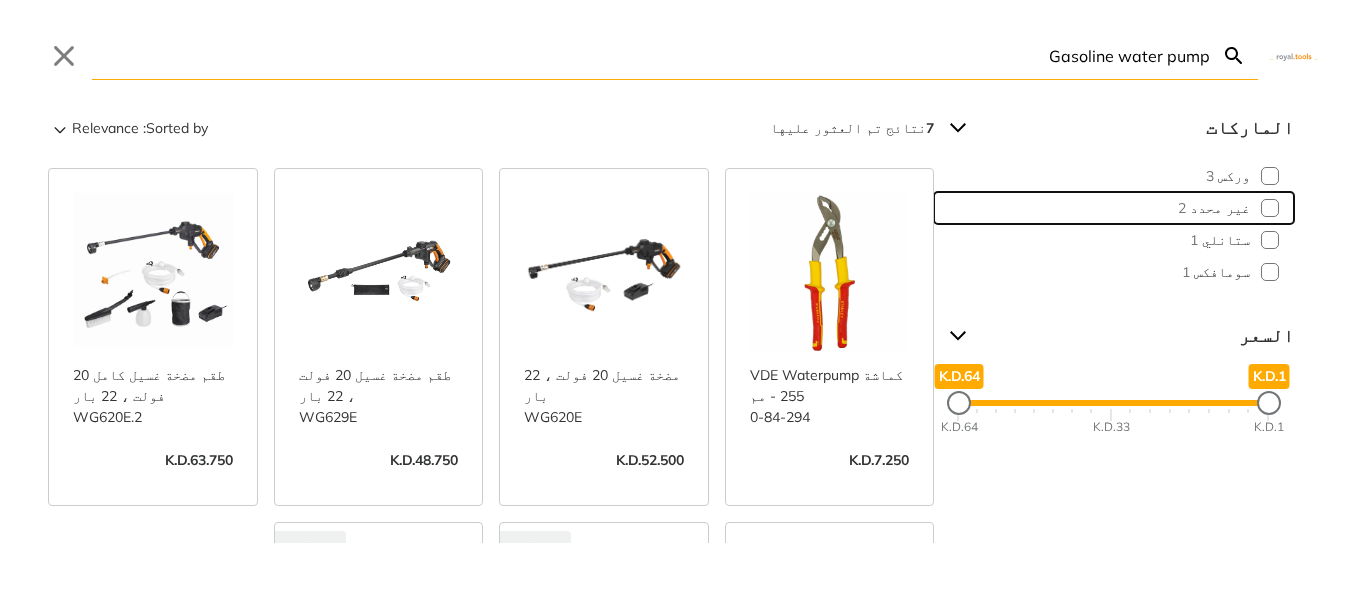click on "غير محدد
2" at bounding box center (1114, 208) 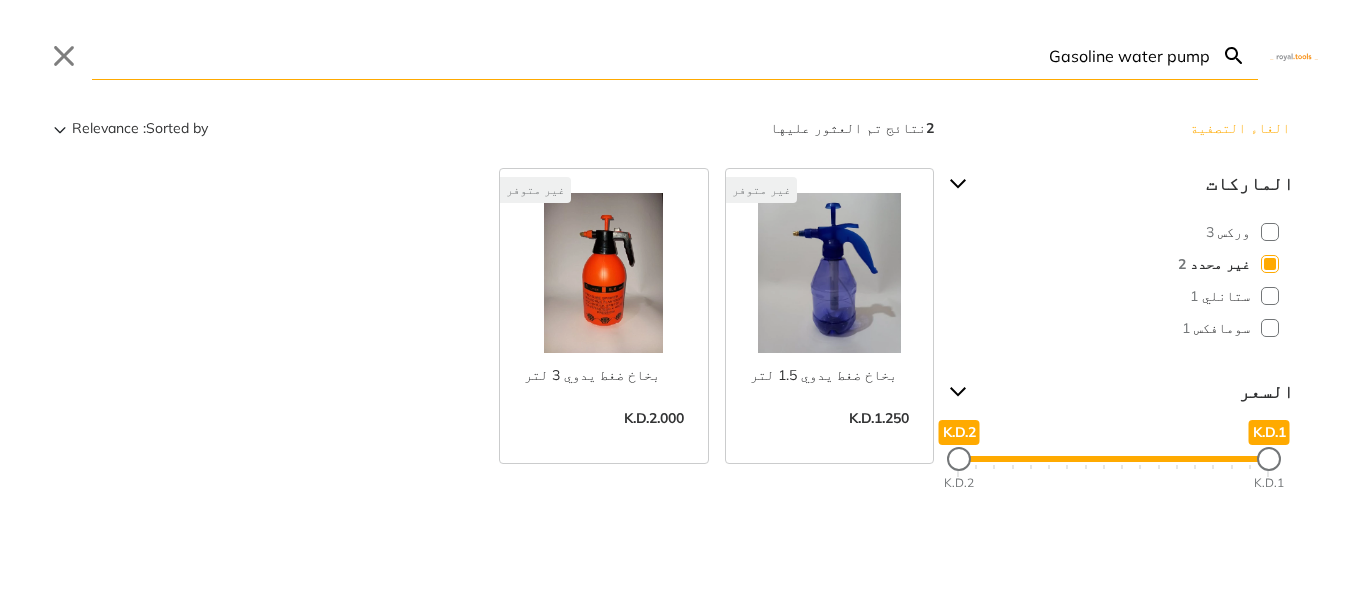 click 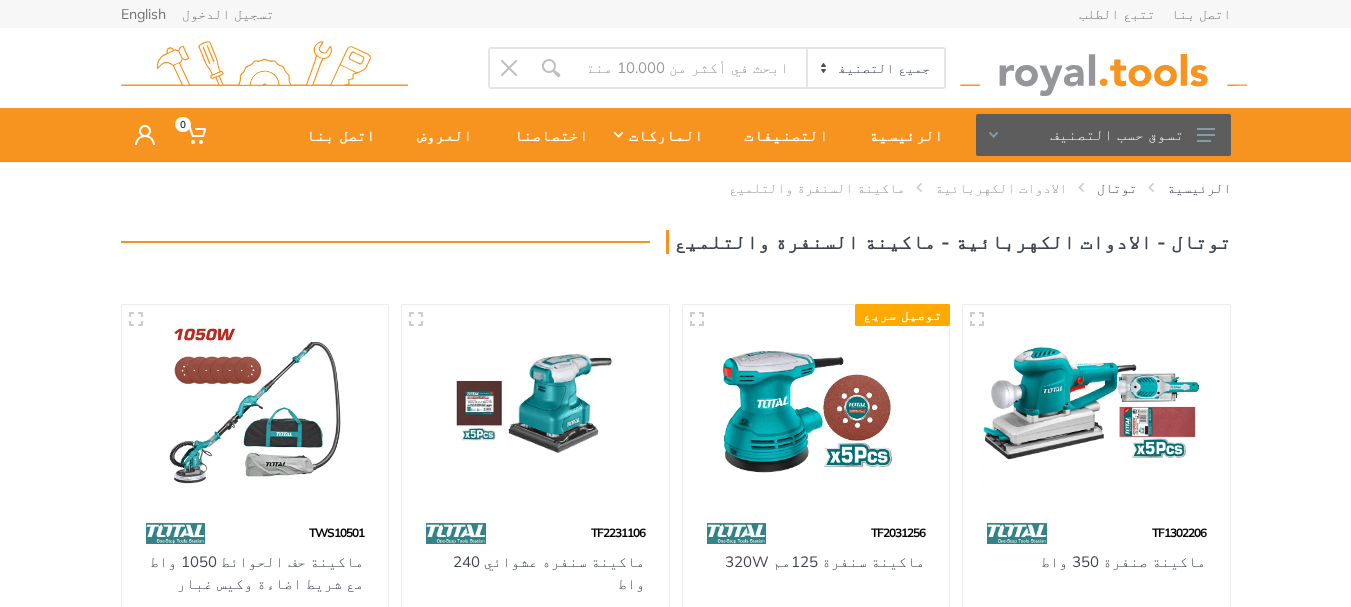 scroll, scrollTop: 0, scrollLeft: 0, axis: both 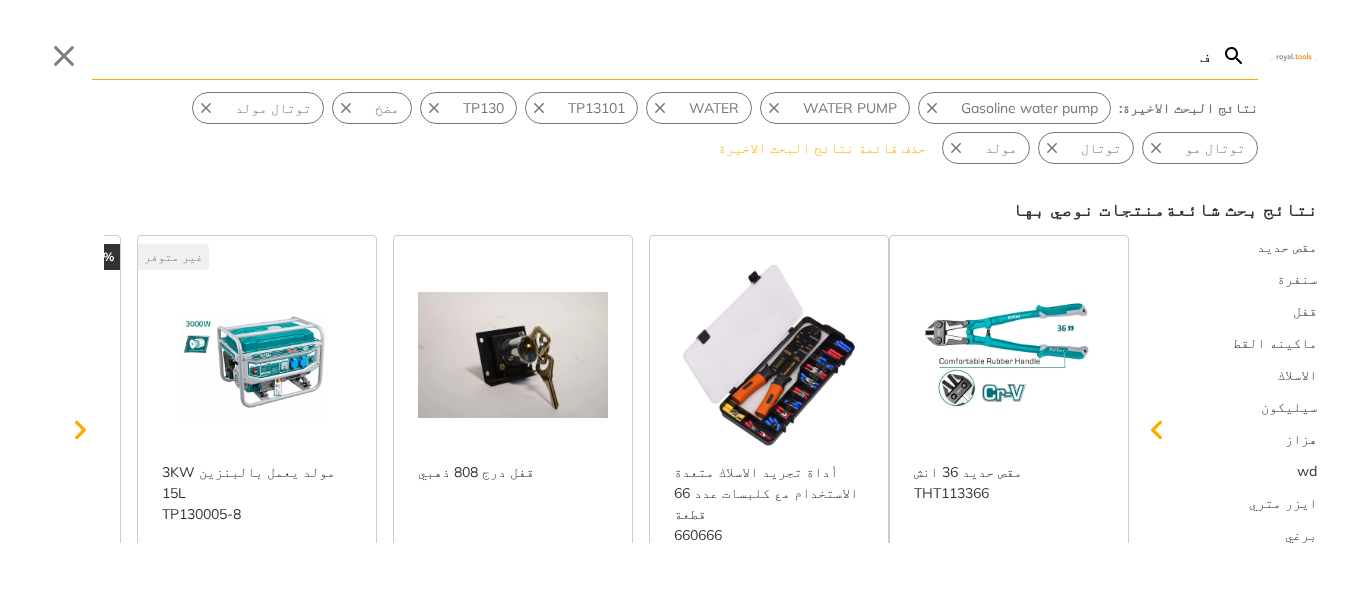 type on "ف" 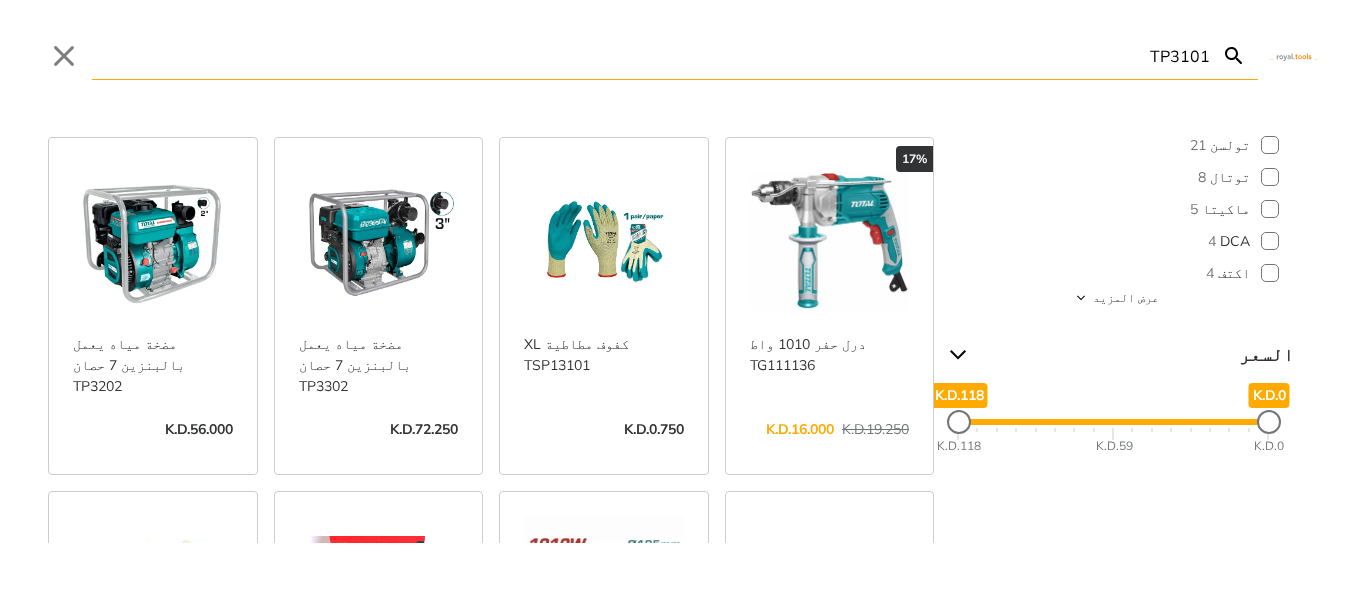 scroll, scrollTop: 0, scrollLeft: 0, axis: both 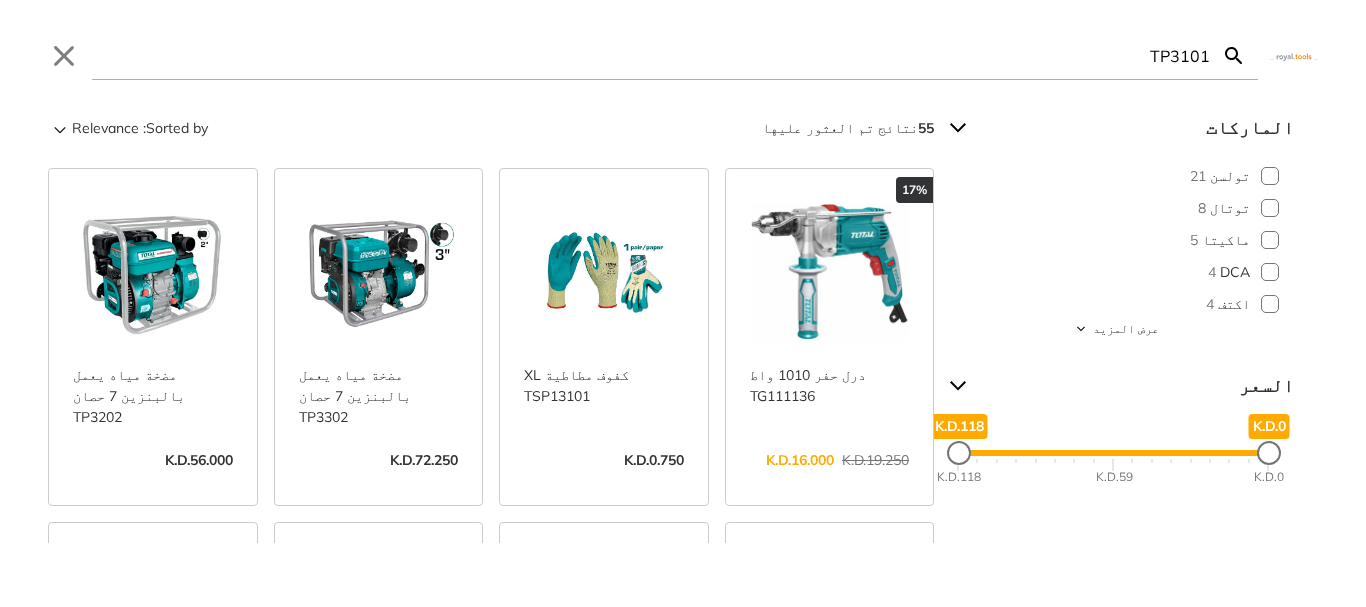 type on "TP3101" 